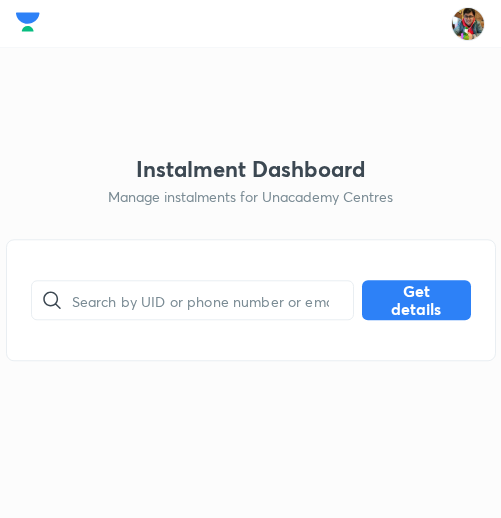 scroll, scrollTop: 0, scrollLeft: 0, axis: both 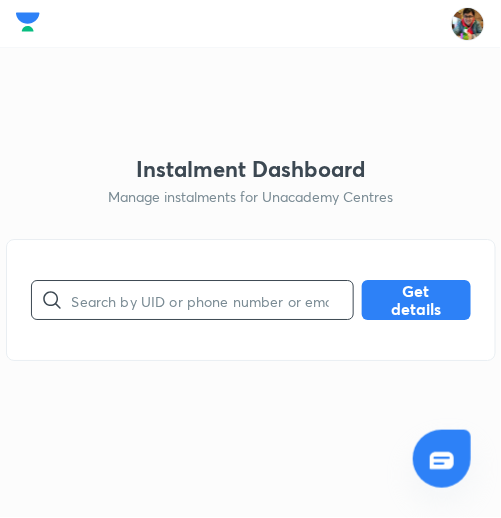 paste on "[LICENSE]" 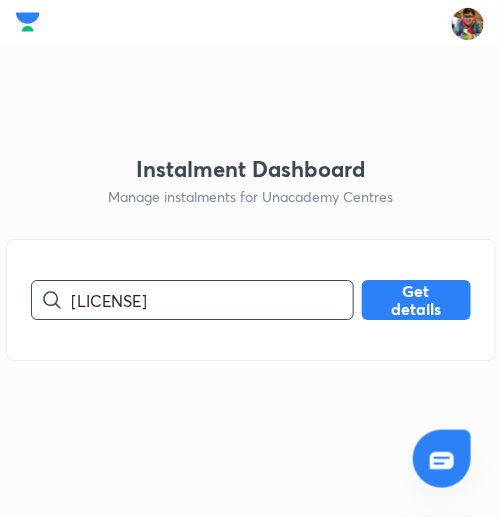 click on "[LICENSE]" at bounding box center [212, 300] 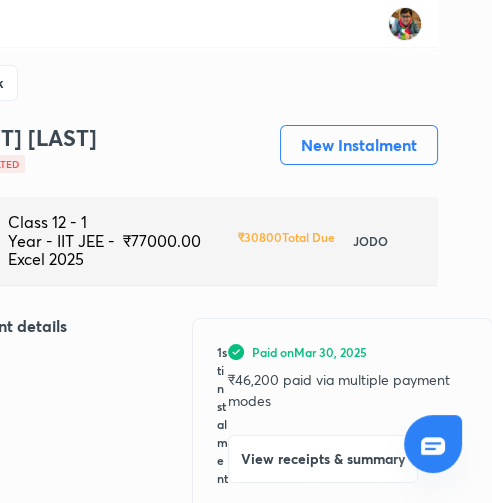 scroll, scrollTop: 7, scrollLeft: 0, axis: vertical 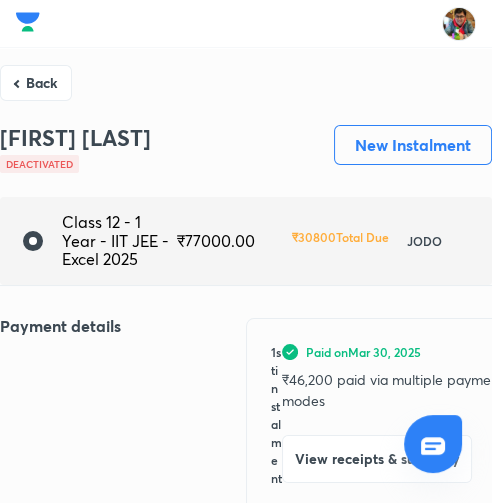 click on "[FIRST] [LAST]" at bounding box center (75, 138) 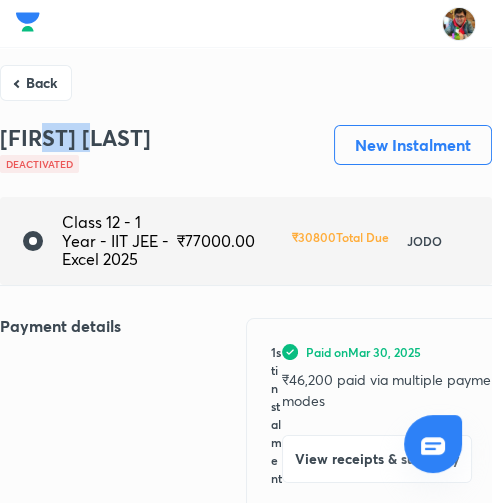 click on "[FIRST] [LAST]" at bounding box center [75, 138] 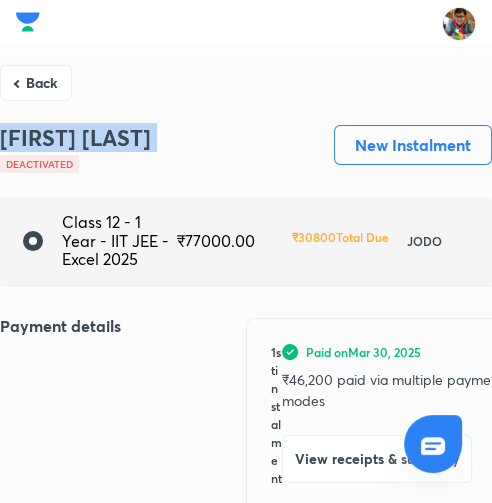 click on "[FIRST] [LAST]" at bounding box center (75, 138) 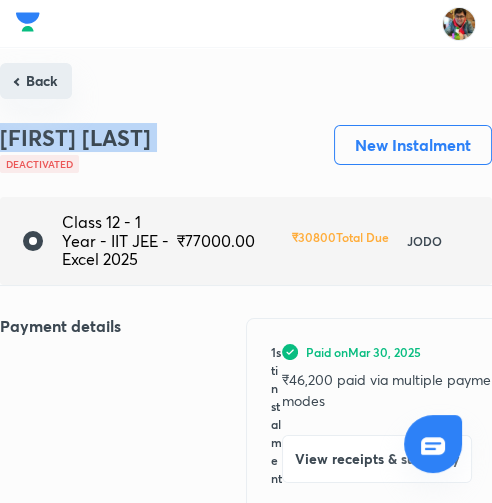 click on "Back" at bounding box center [36, 81] 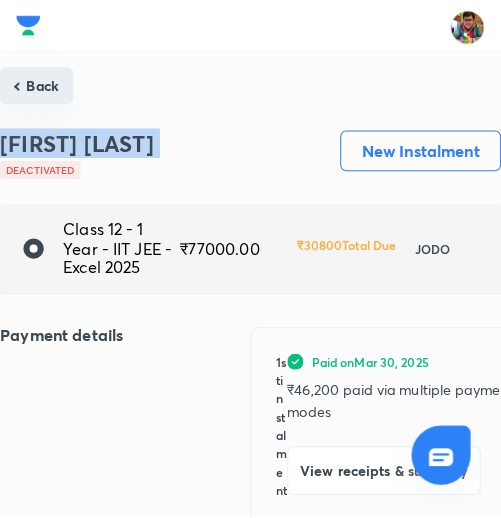 scroll, scrollTop: 0, scrollLeft: 0, axis: both 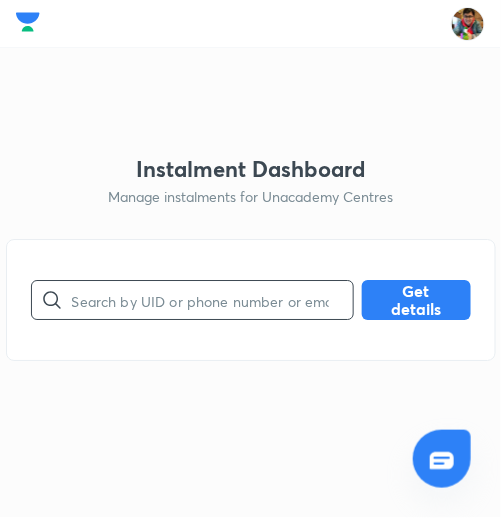 click at bounding box center (212, 300) 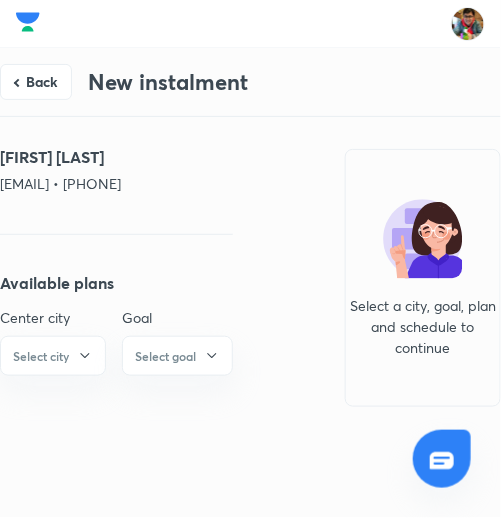 click on "[EMAIL] • [PHONE]" at bounding box center (116, 183) 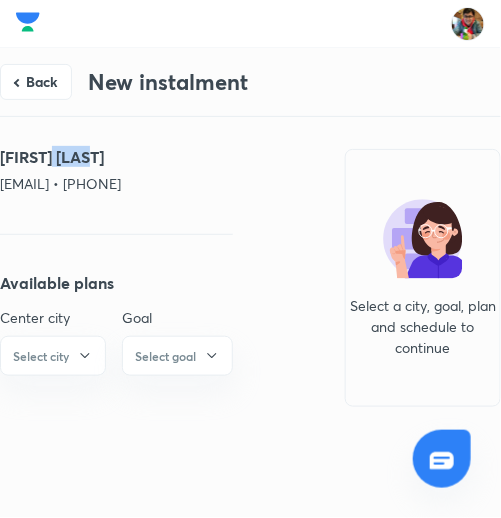 click on "[FIRST] [LAST]" at bounding box center (116, 157) 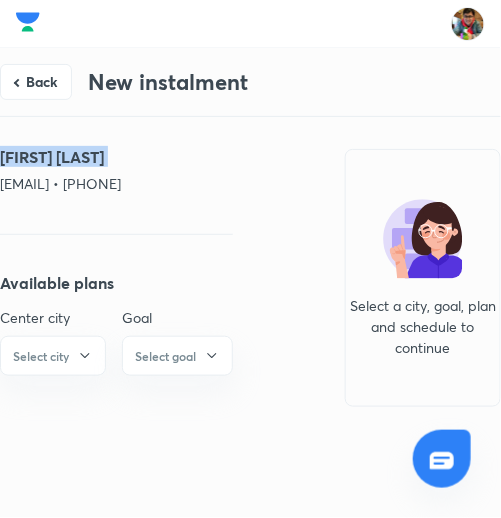 click on "[FIRST] [LAST]" at bounding box center (116, 157) 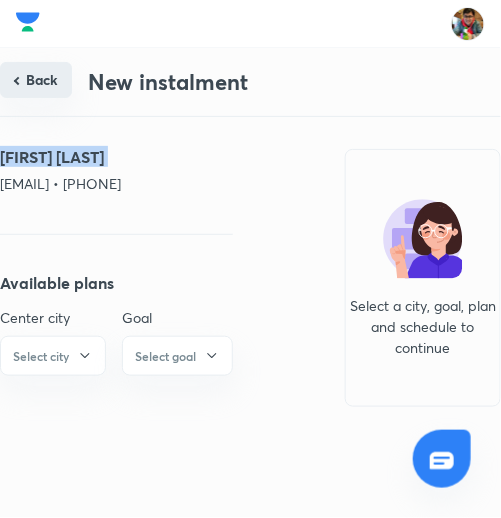 click on "Back" at bounding box center [36, 80] 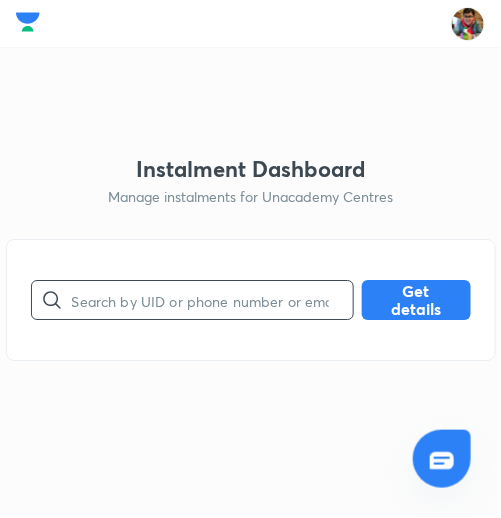 paste on "[LICENSE]" 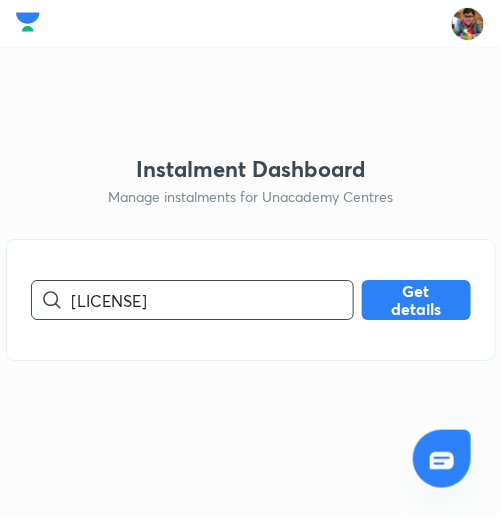 click on "[LICENSE]" at bounding box center (212, 300) 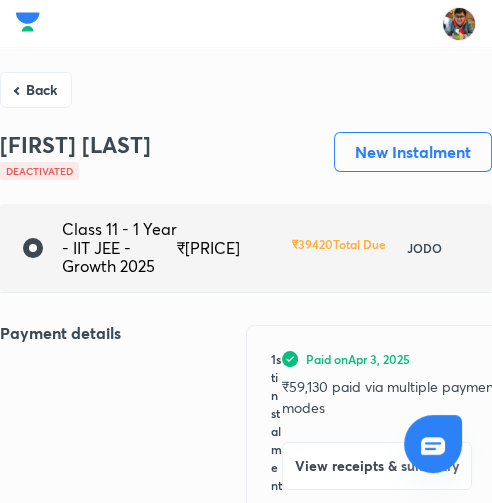 click on "[FIRST] [LAST]" at bounding box center [75, 145] 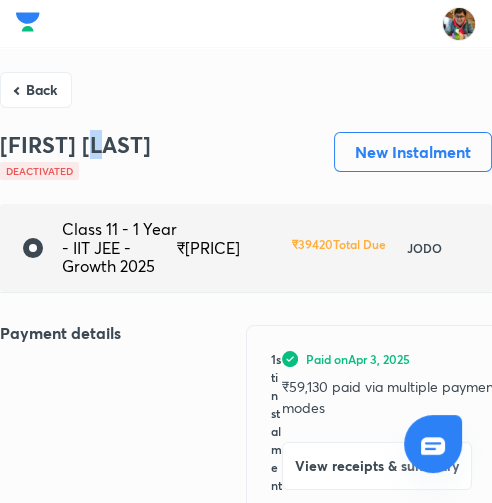 click on "[FIRST] [LAST]" at bounding box center (75, 145) 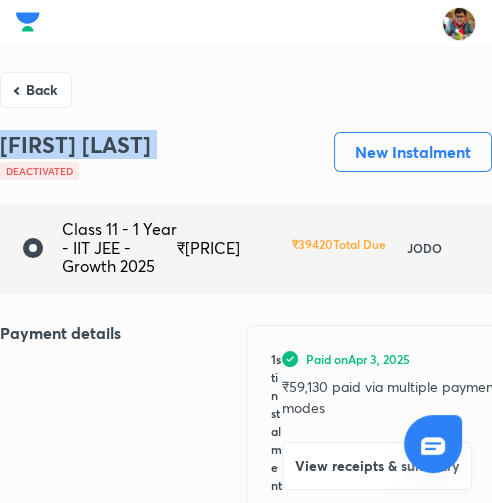 click on "[FIRST] [LAST]" at bounding box center (75, 145) 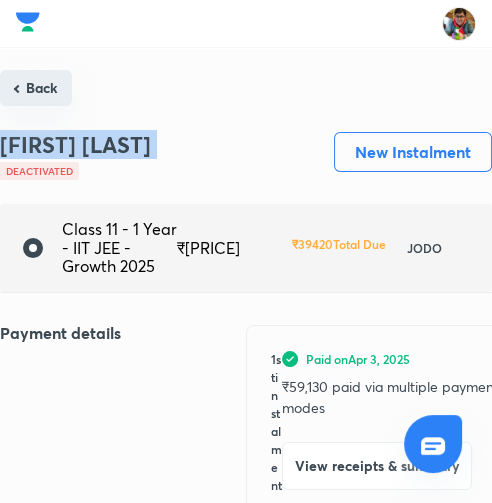 click on "Back" at bounding box center (36, 88) 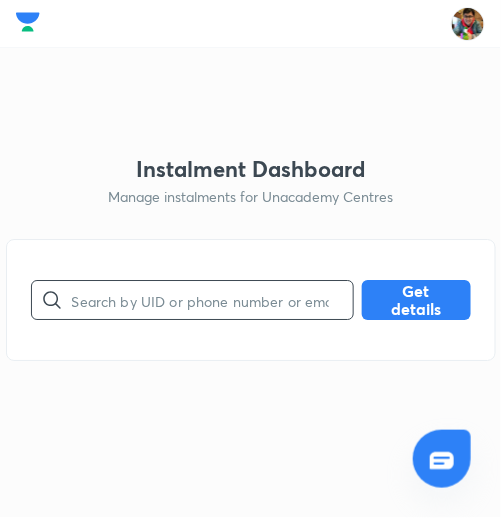 paste on "[LICENSE]" 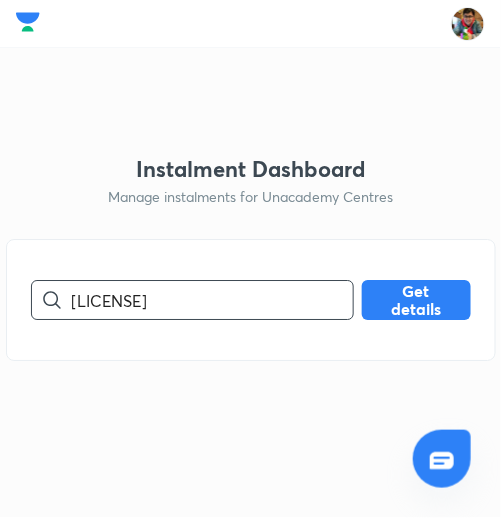 click on "[LICENSE]" at bounding box center (212, 300) 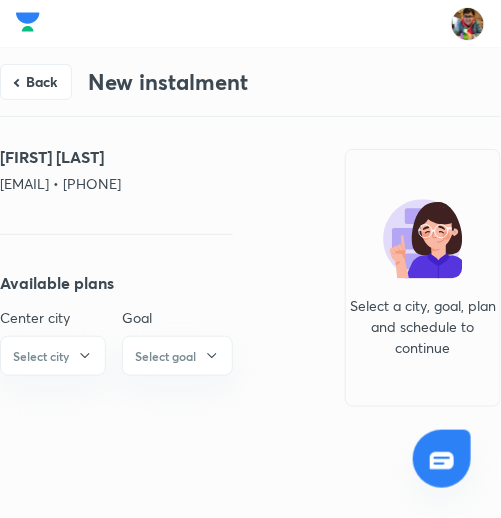 click on "[EMAIL] • [PHONE]" at bounding box center [116, 183] 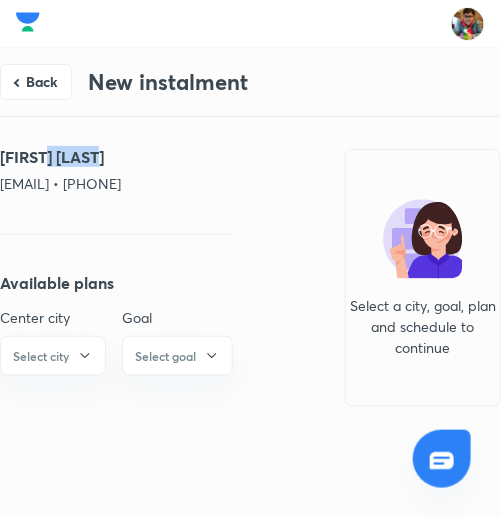 click on "[FIRST] [LAST]" at bounding box center [116, 157] 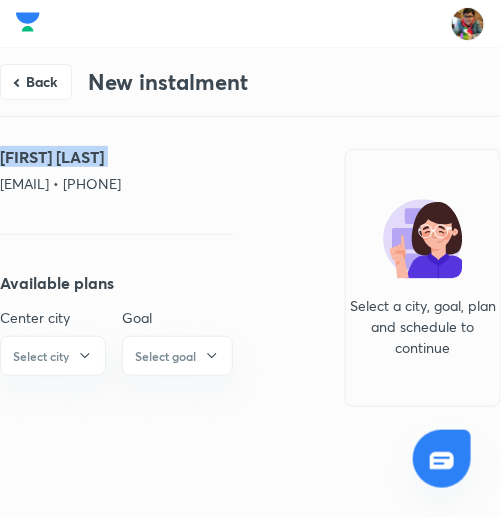 click on "[FIRST] [LAST]" at bounding box center (116, 157) 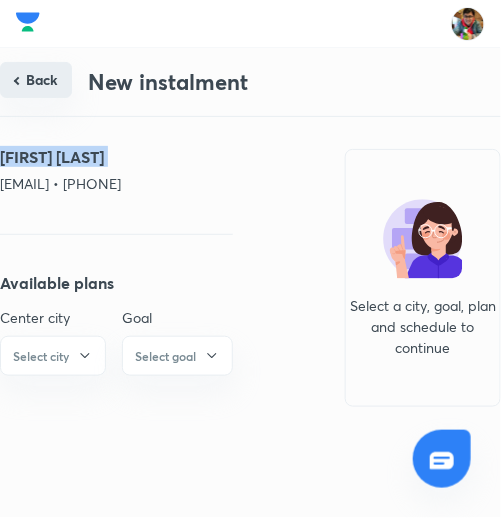 click on "Back" at bounding box center [36, 80] 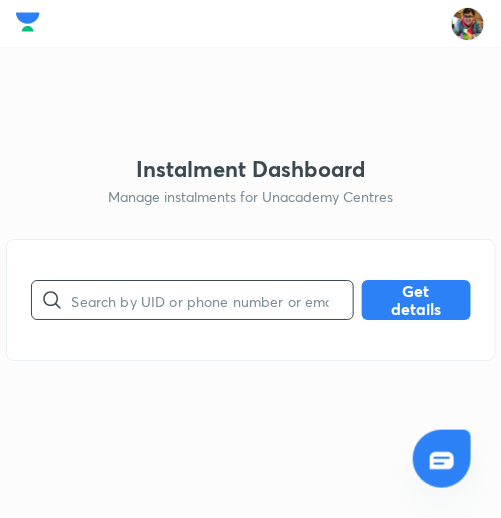 paste on "[LICENSE]" 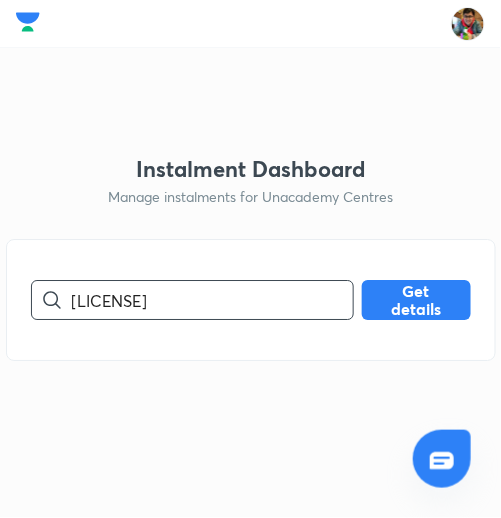 click on "[LICENSE]" at bounding box center [212, 300] 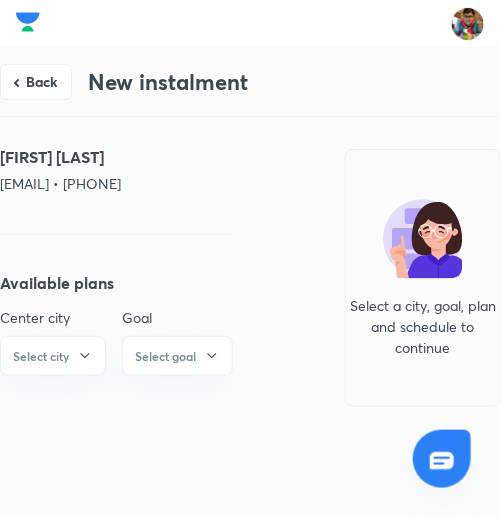 click on "[EMAIL] • [PHONE]" at bounding box center [116, 183] 